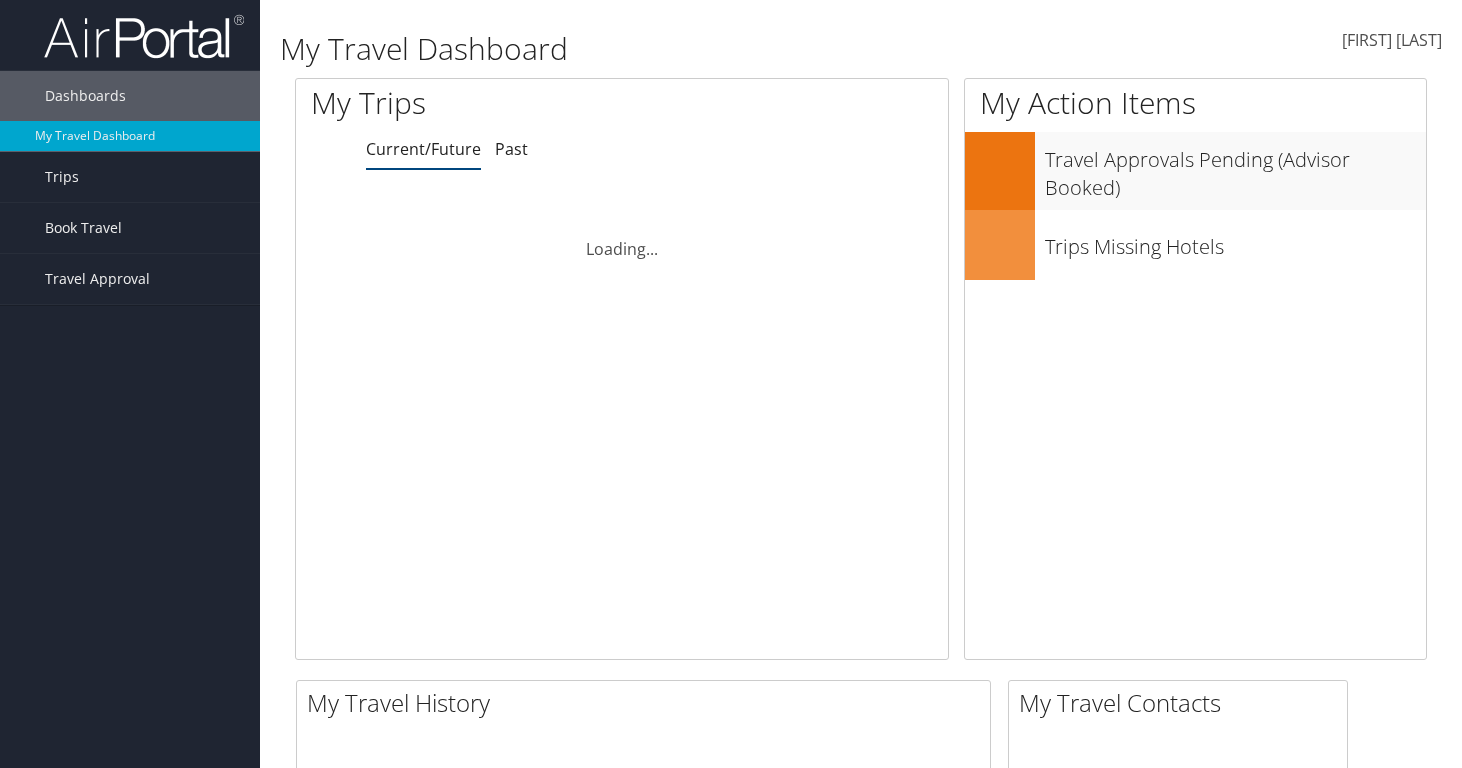 scroll, scrollTop: 0, scrollLeft: 0, axis: both 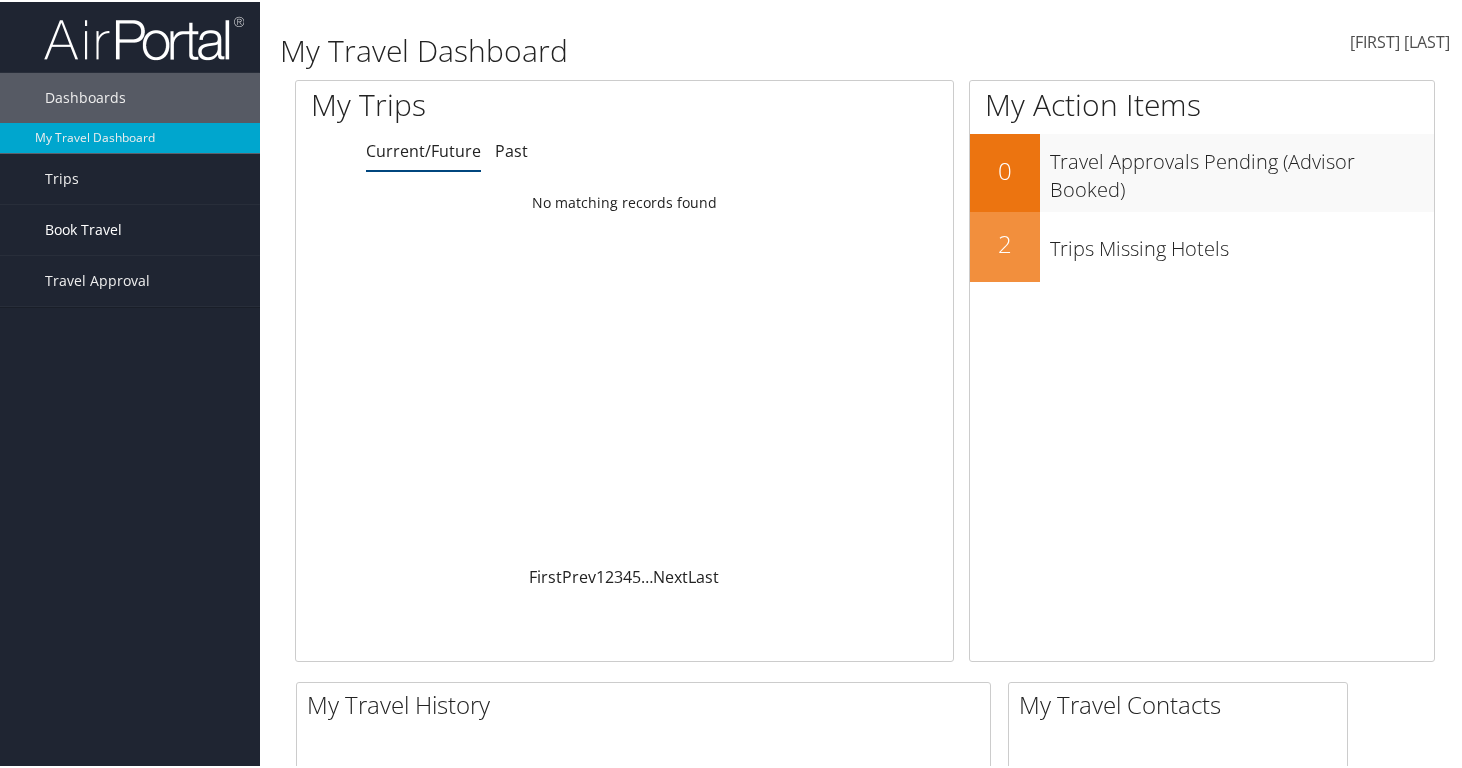 click on "Book Travel" at bounding box center (130, 228) 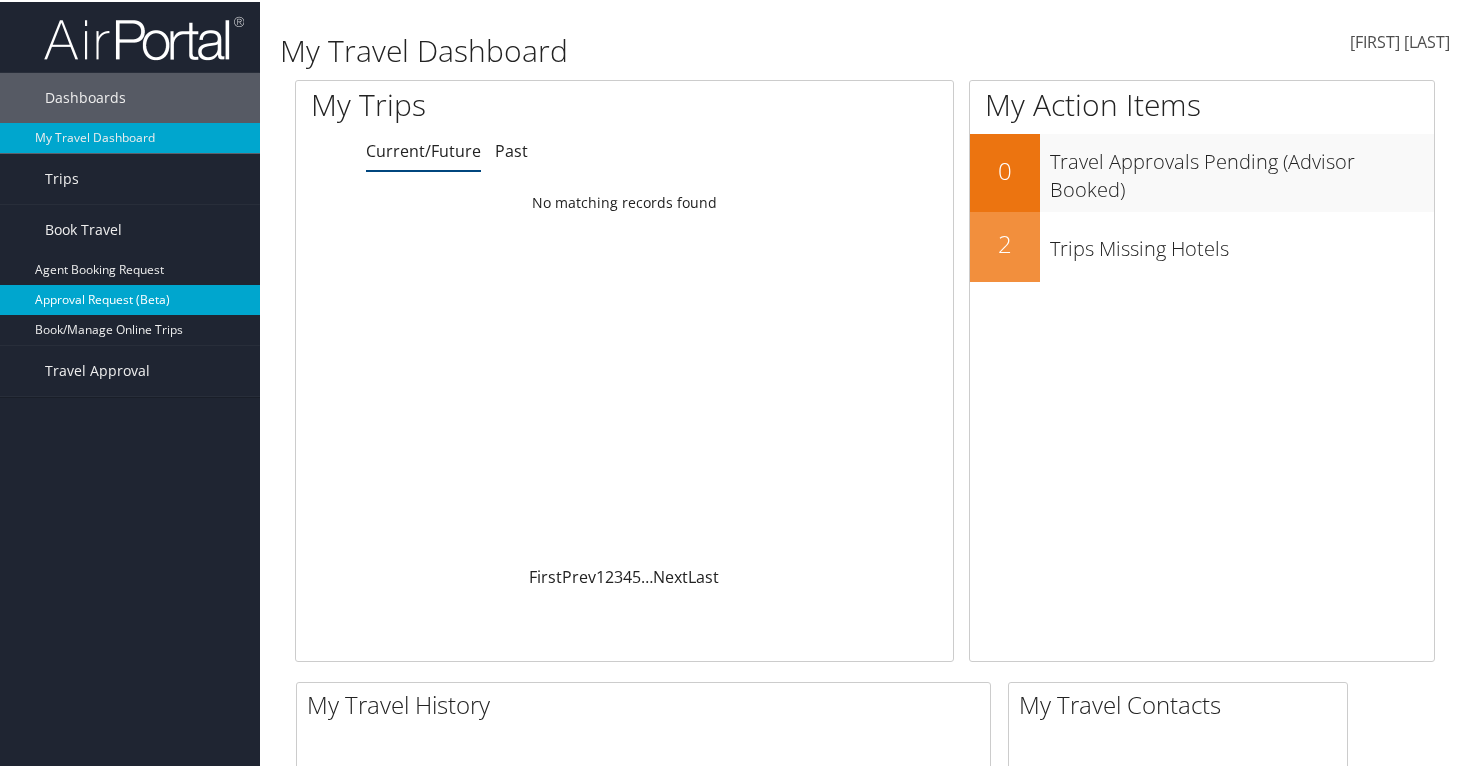 click on "Approval Request (Beta)" at bounding box center [130, 298] 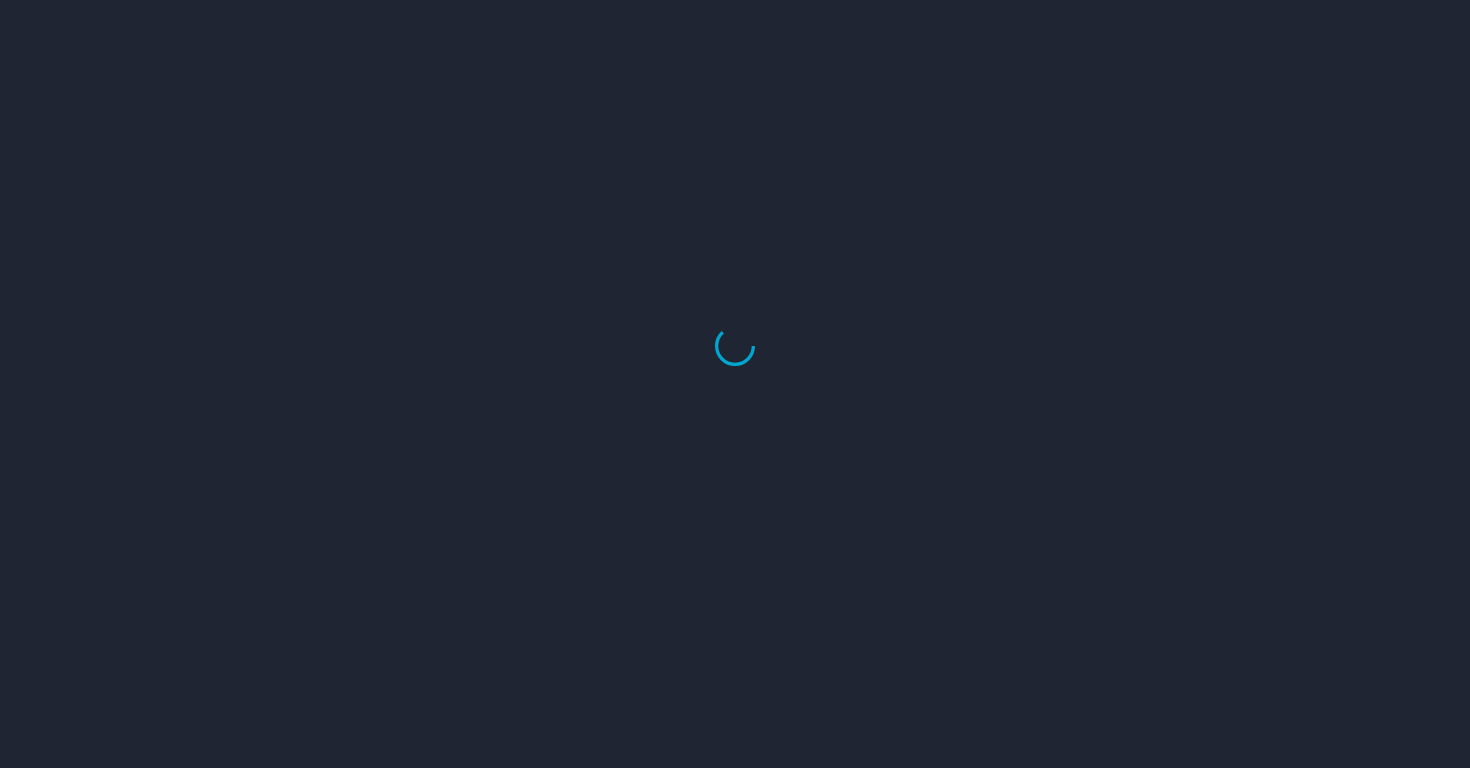 scroll, scrollTop: 0, scrollLeft: 0, axis: both 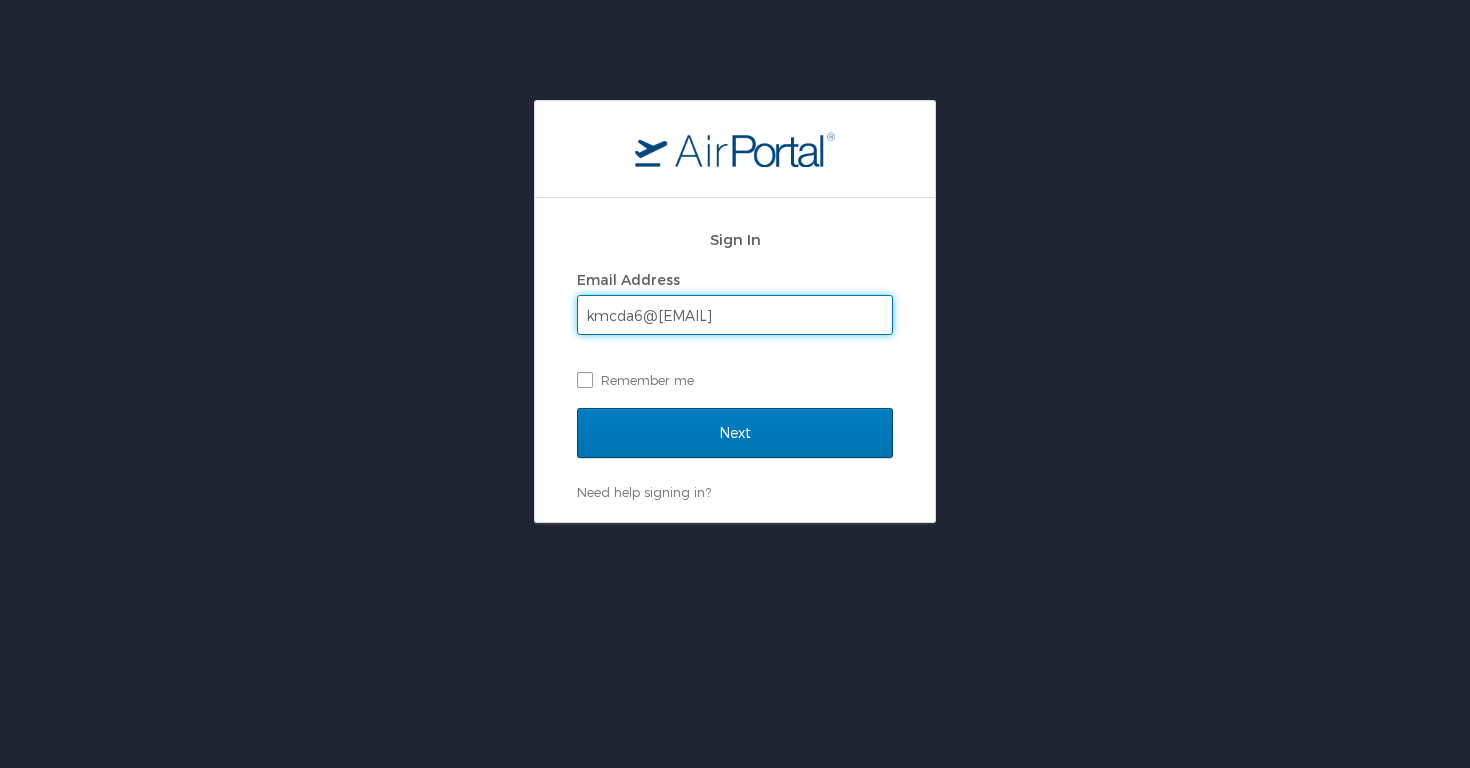 type on "kmcda6@[EMAIL]" 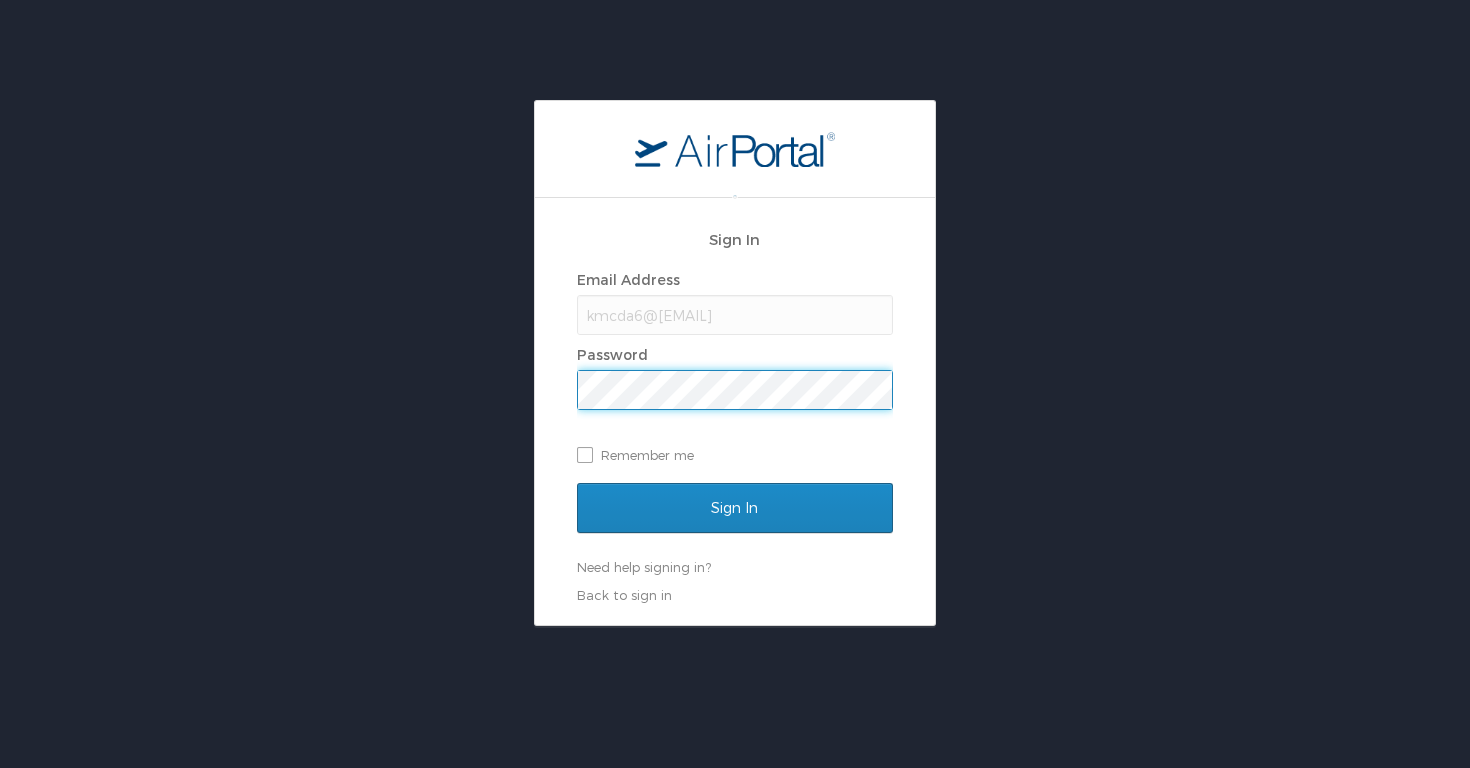 scroll, scrollTop: 0, scrollLeft: 0, axis: both 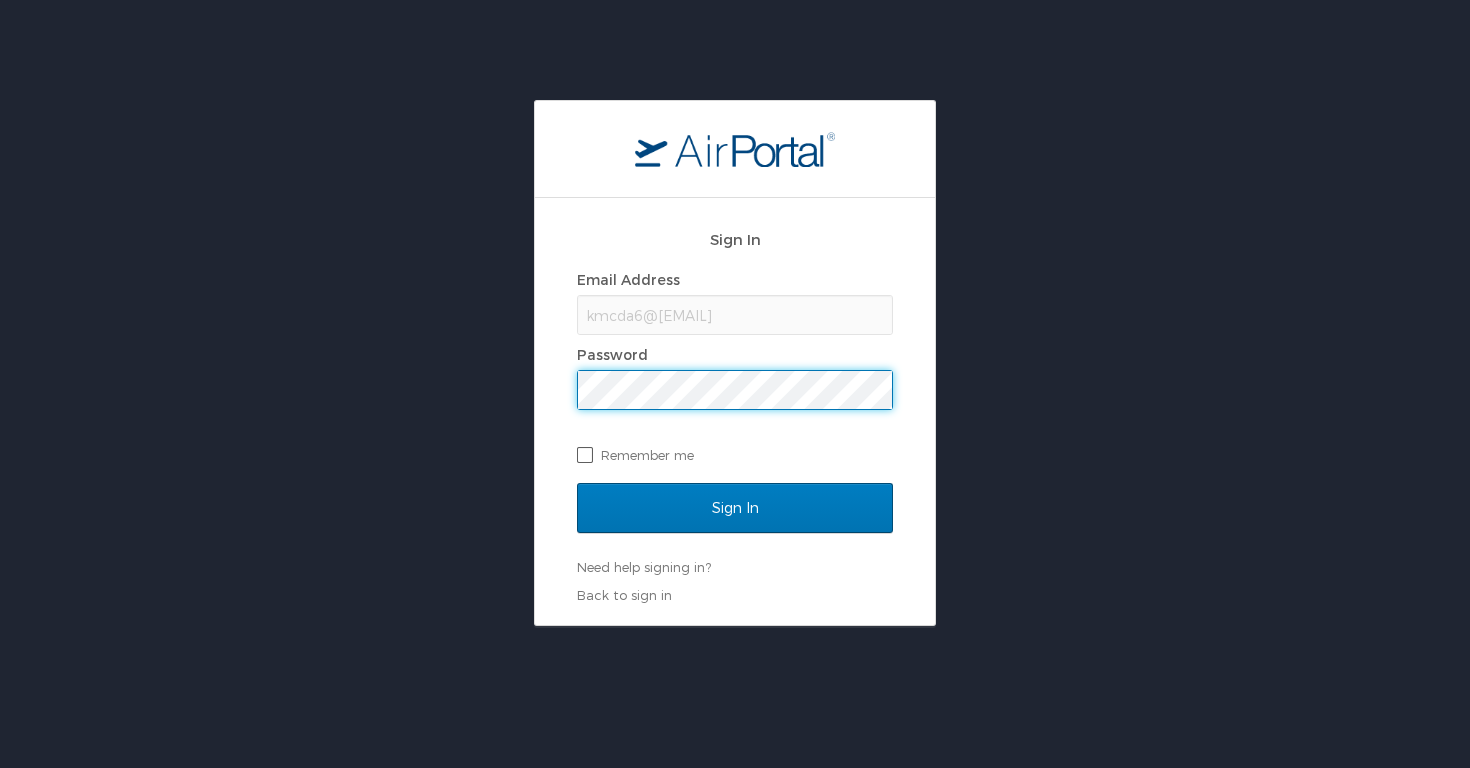 click on "Remember me" at bounding box center [735, 455] 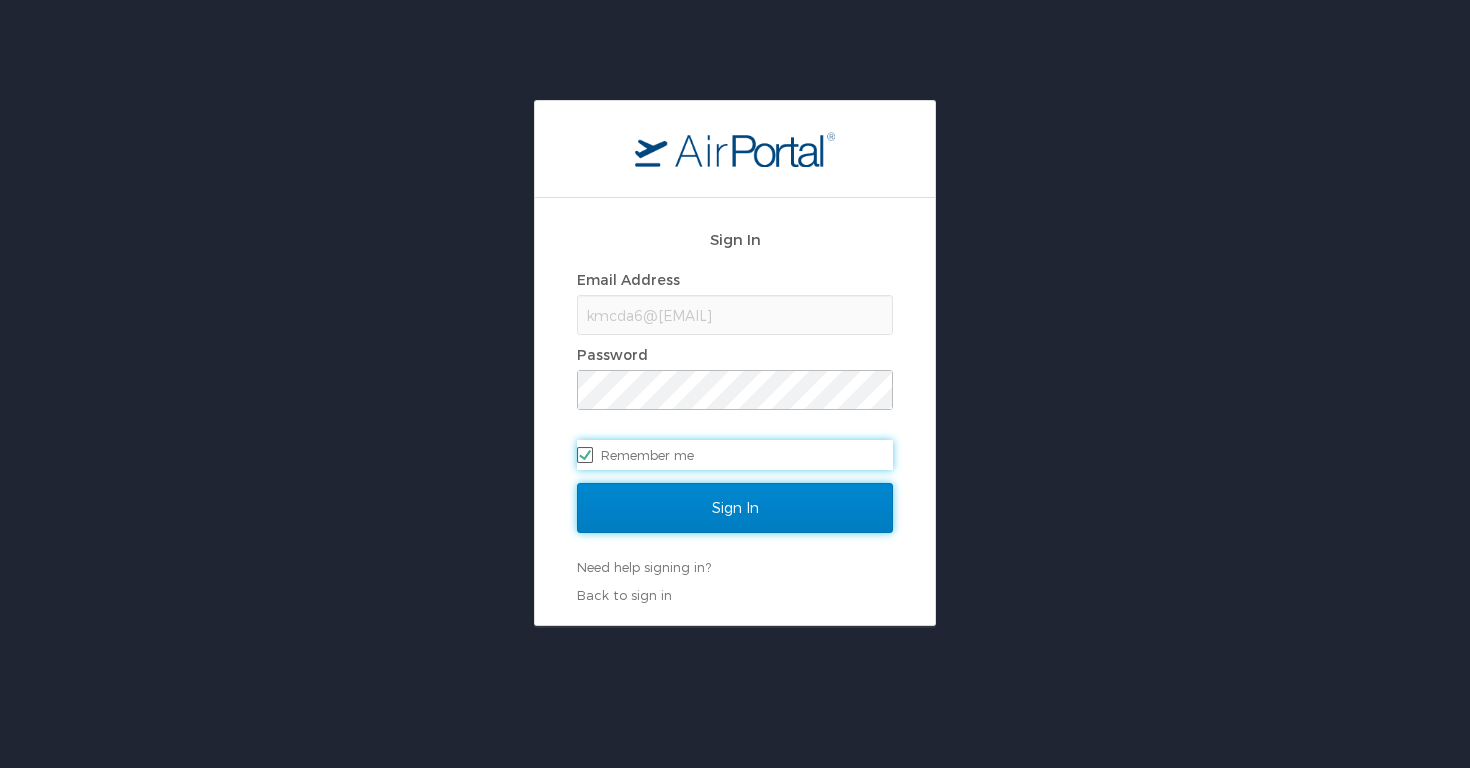 click on "Sign In" at bounding box center (735, 508) 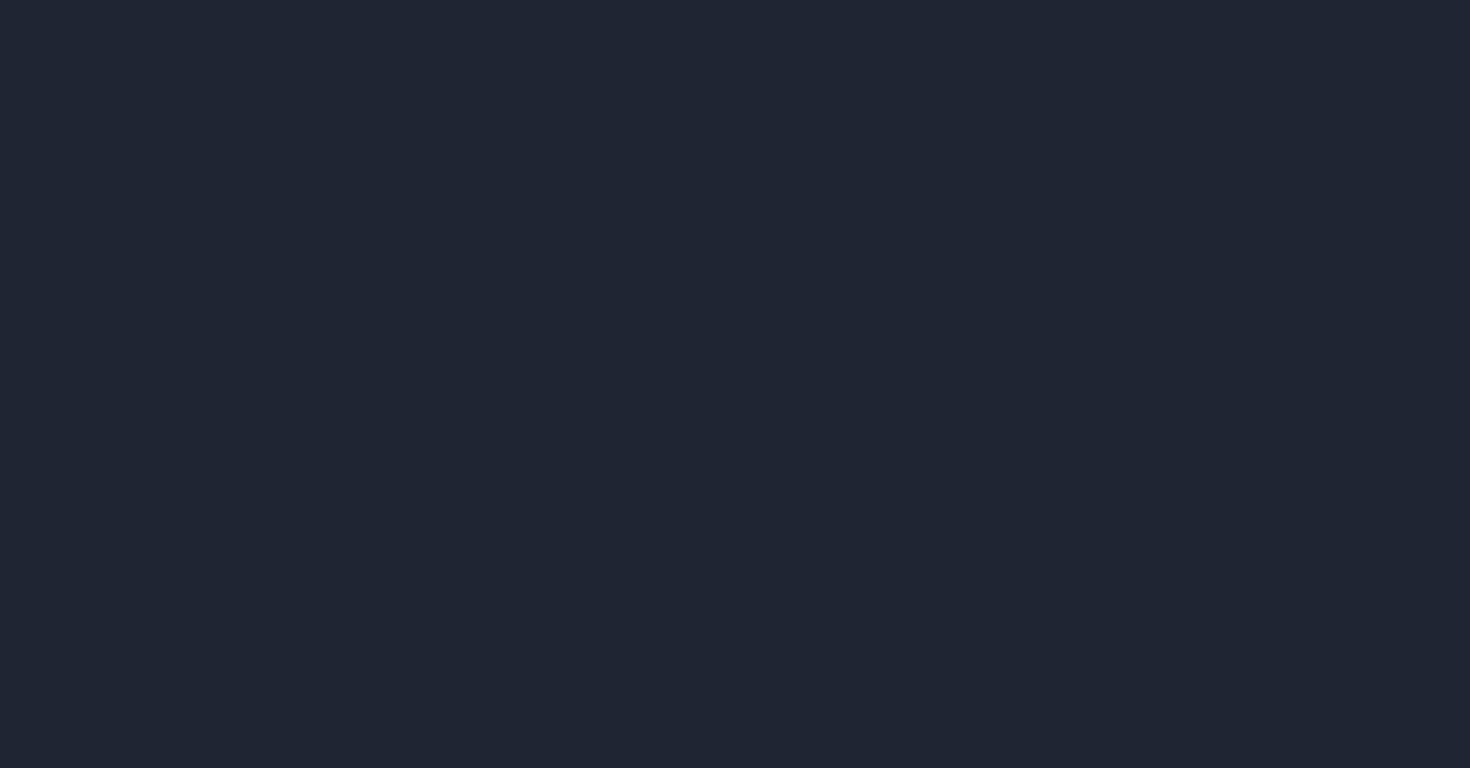 scroll, scrollTop: 0, scrollLeft: 0, axis: both 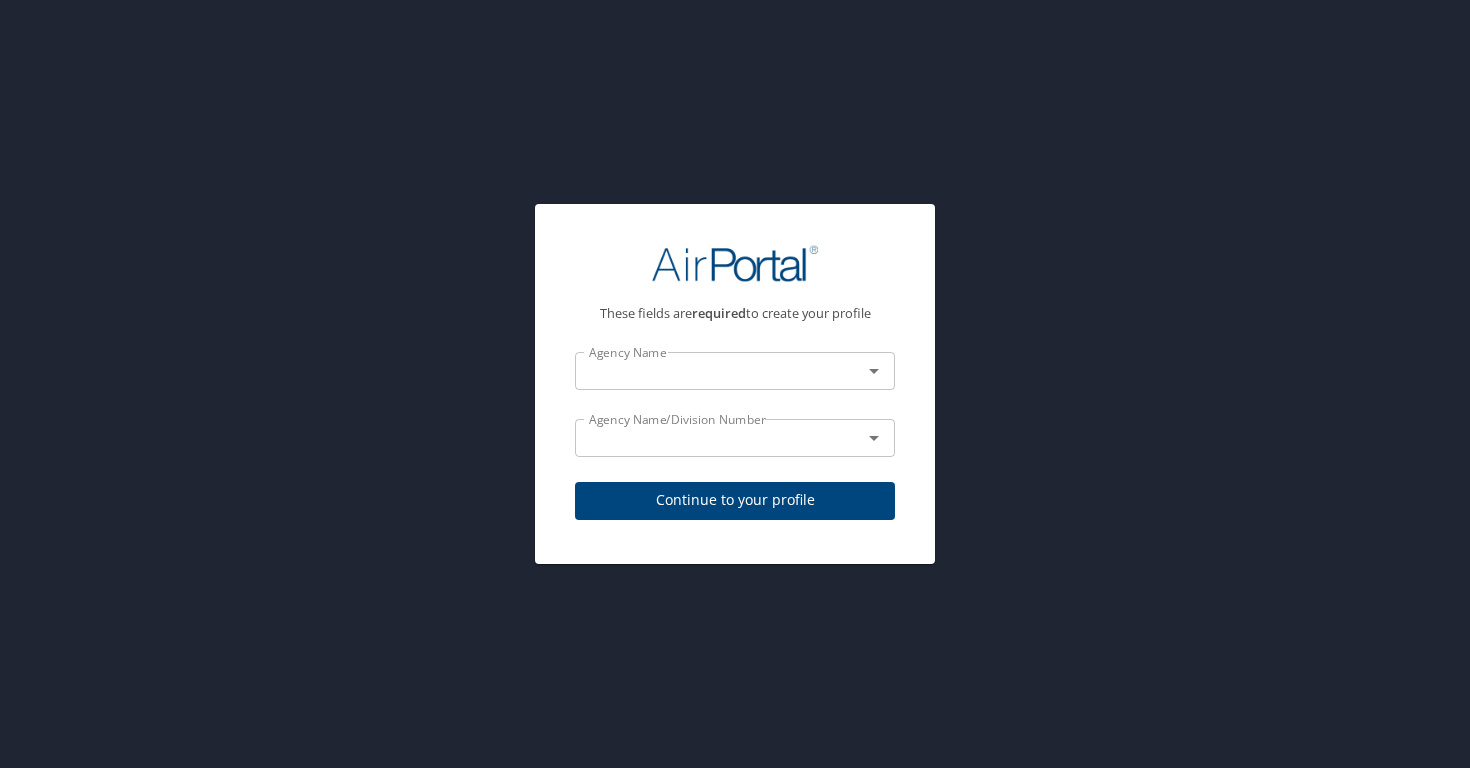 click at bounding box center [705, 371] 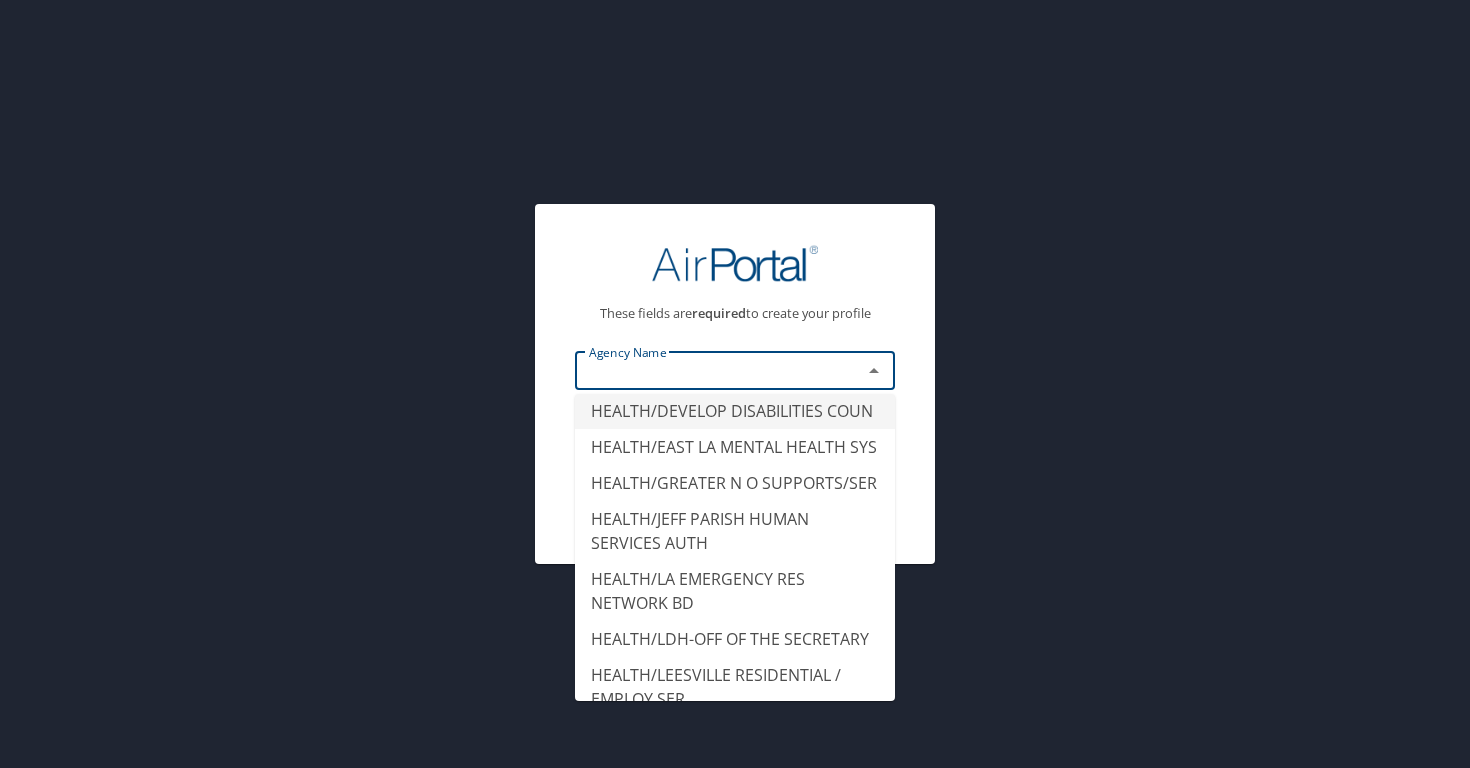 scroll, scrollTop: 6398, scrollLeft: 0, axis: vertical 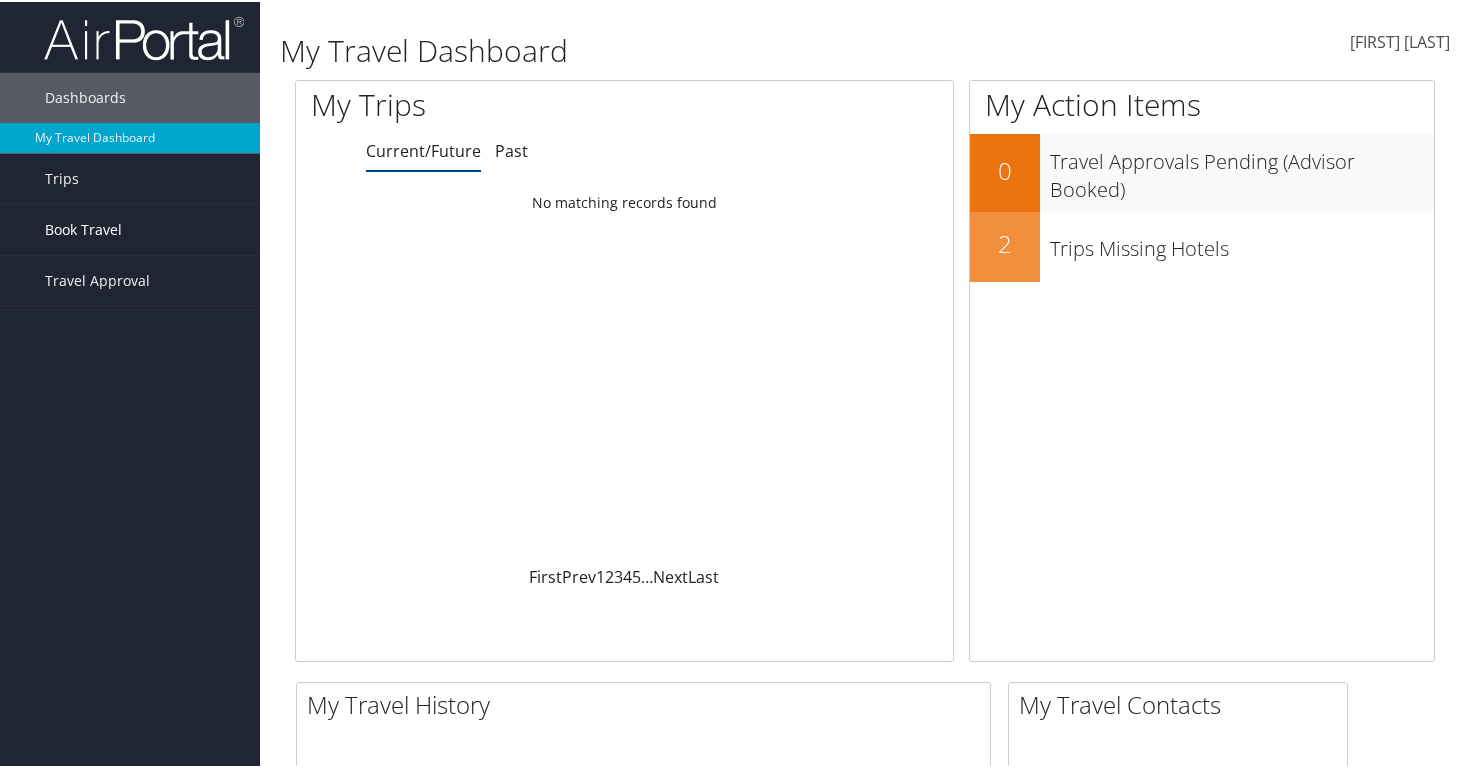 click on "Book Travel" at bounding box center (130, 228) 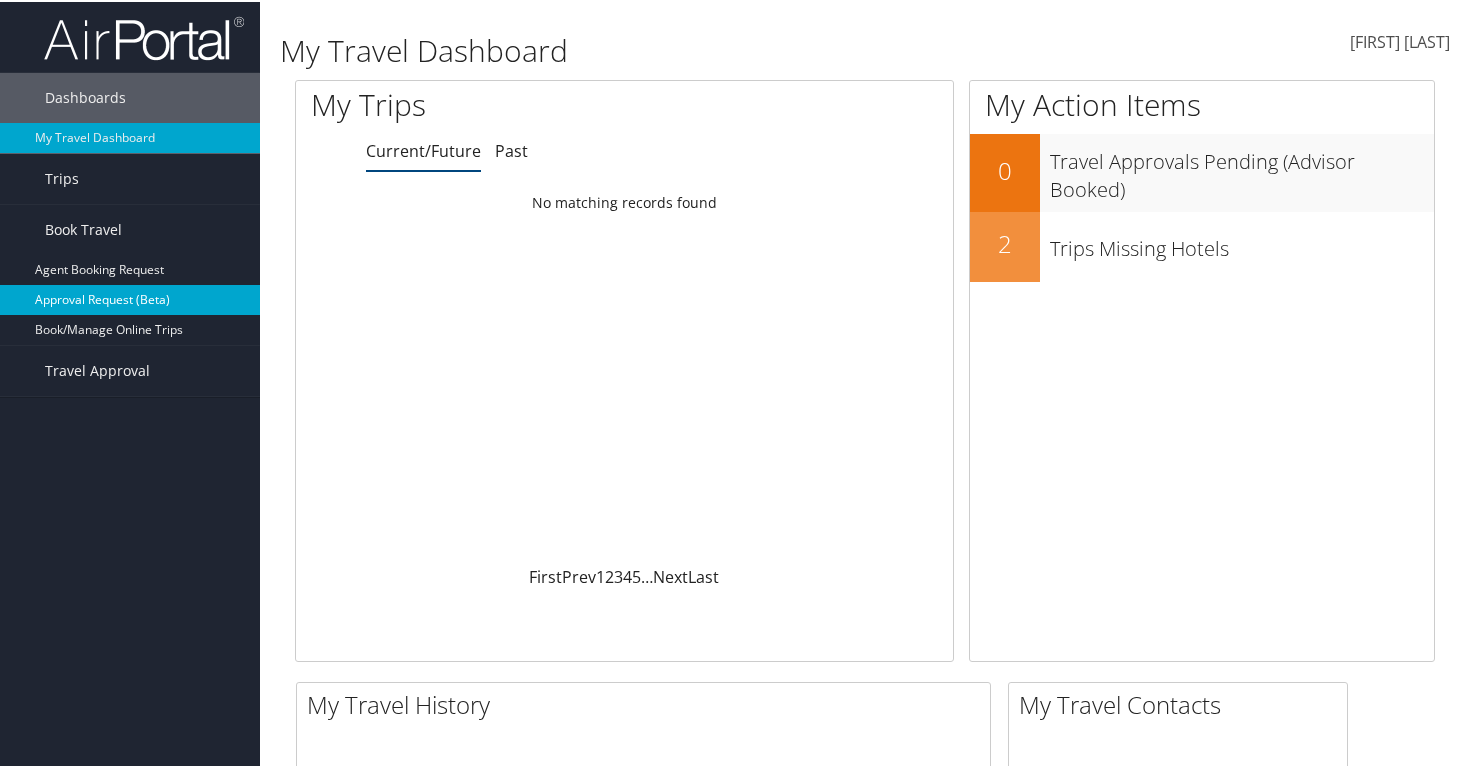 click on "Approval Request (Beta)" at bounding box center (130, 298) 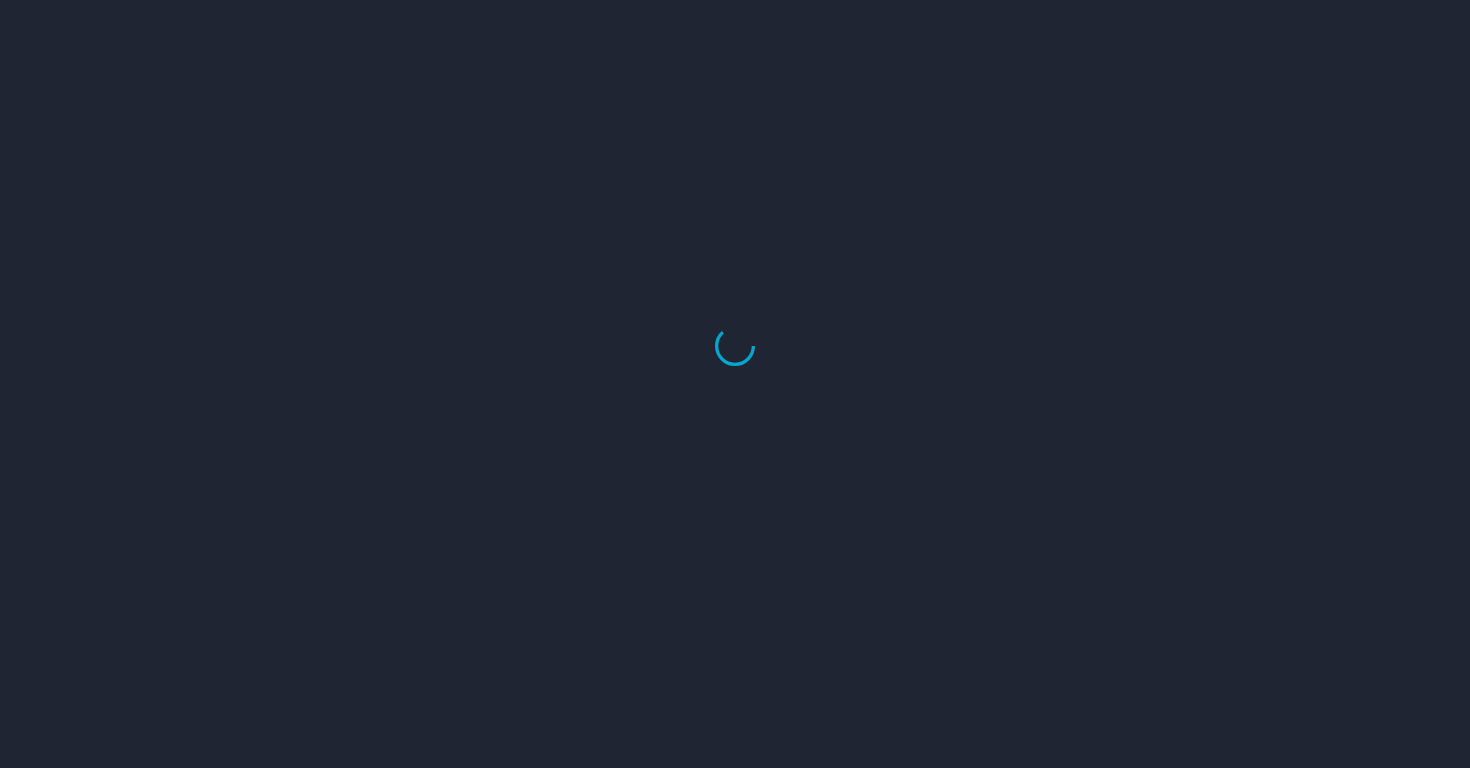 scroll, scrollTop: 0, scrollLeft: 0, axis: both 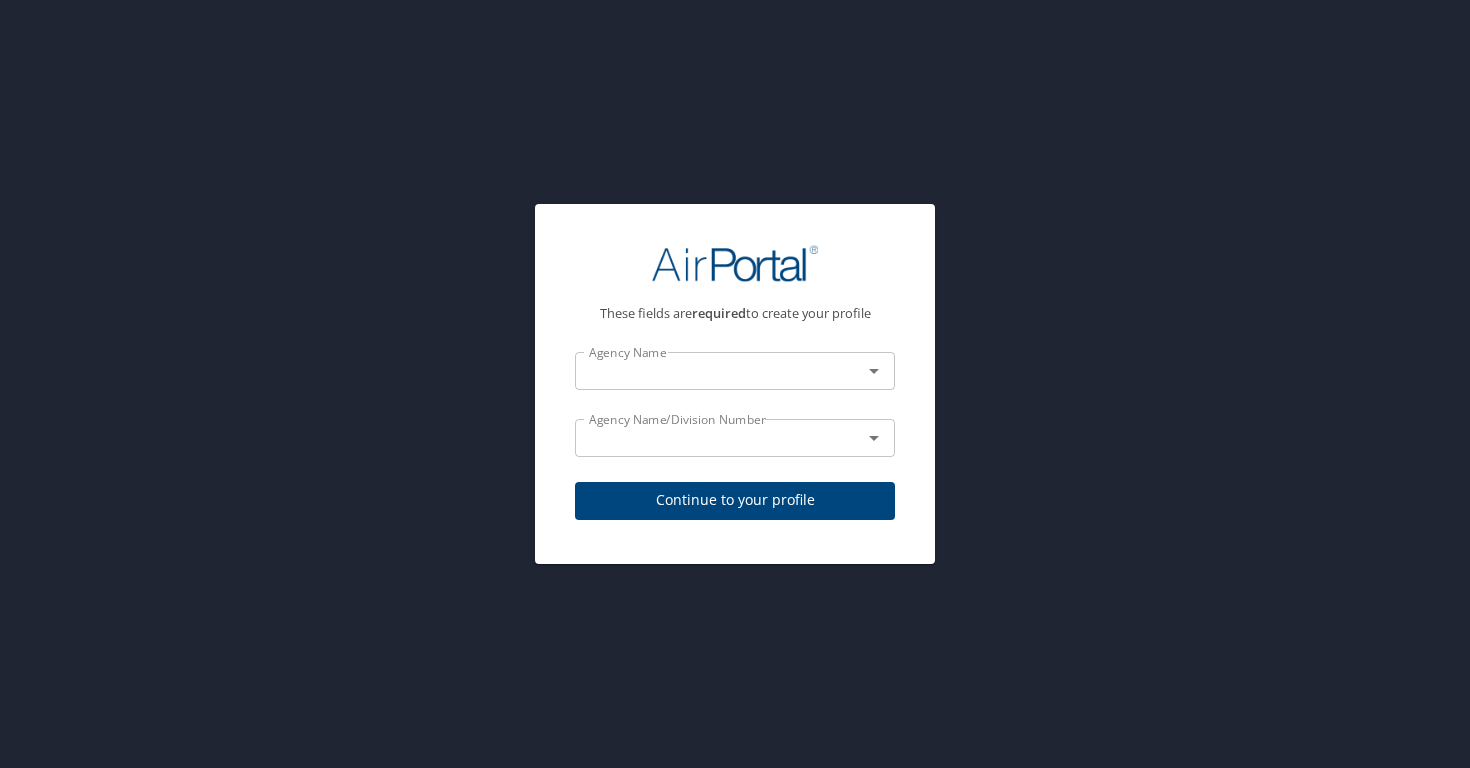 click on "Agency Name   Agency Name" at bounding box center [735, 373] 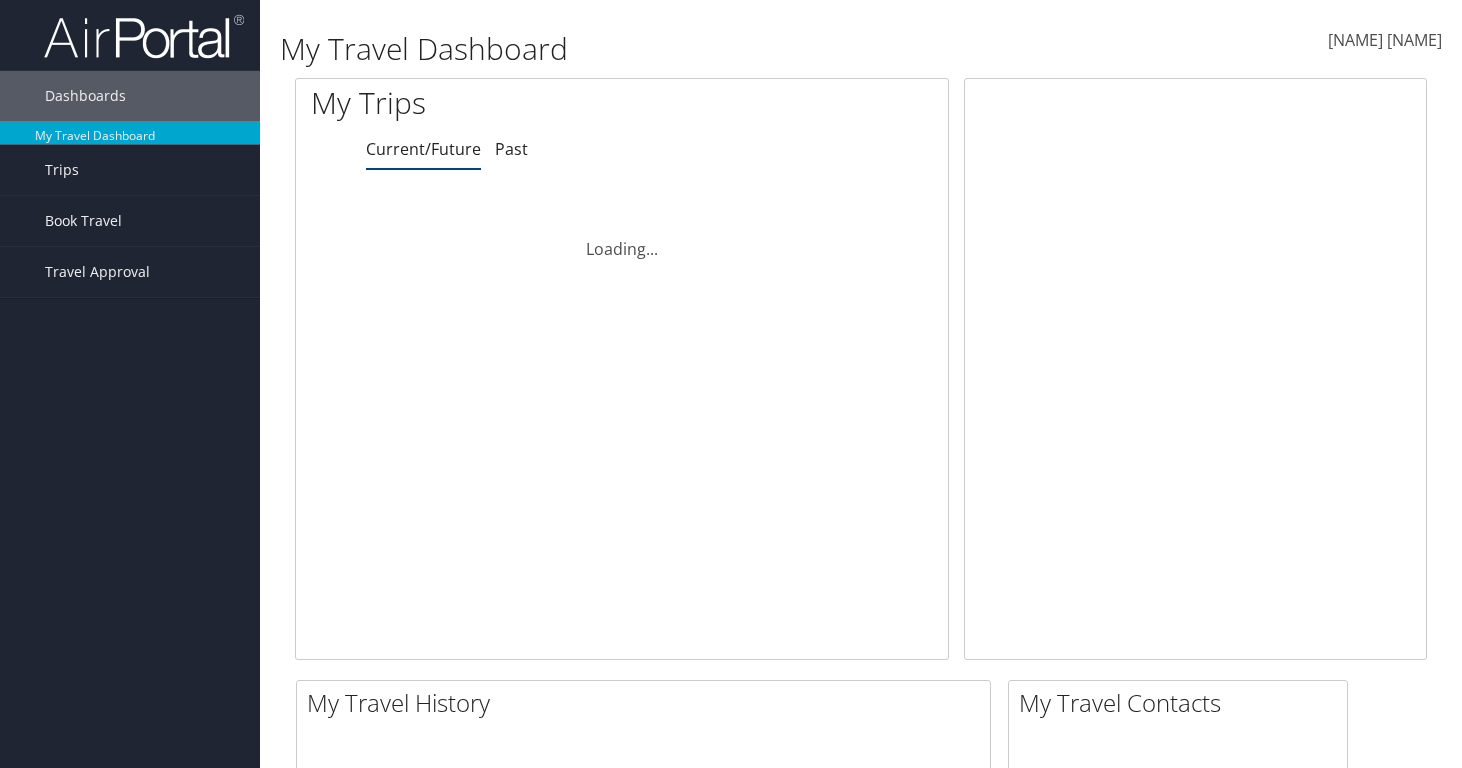 scroll, scrollTop: 0, scrollLeft: 0, axis: both 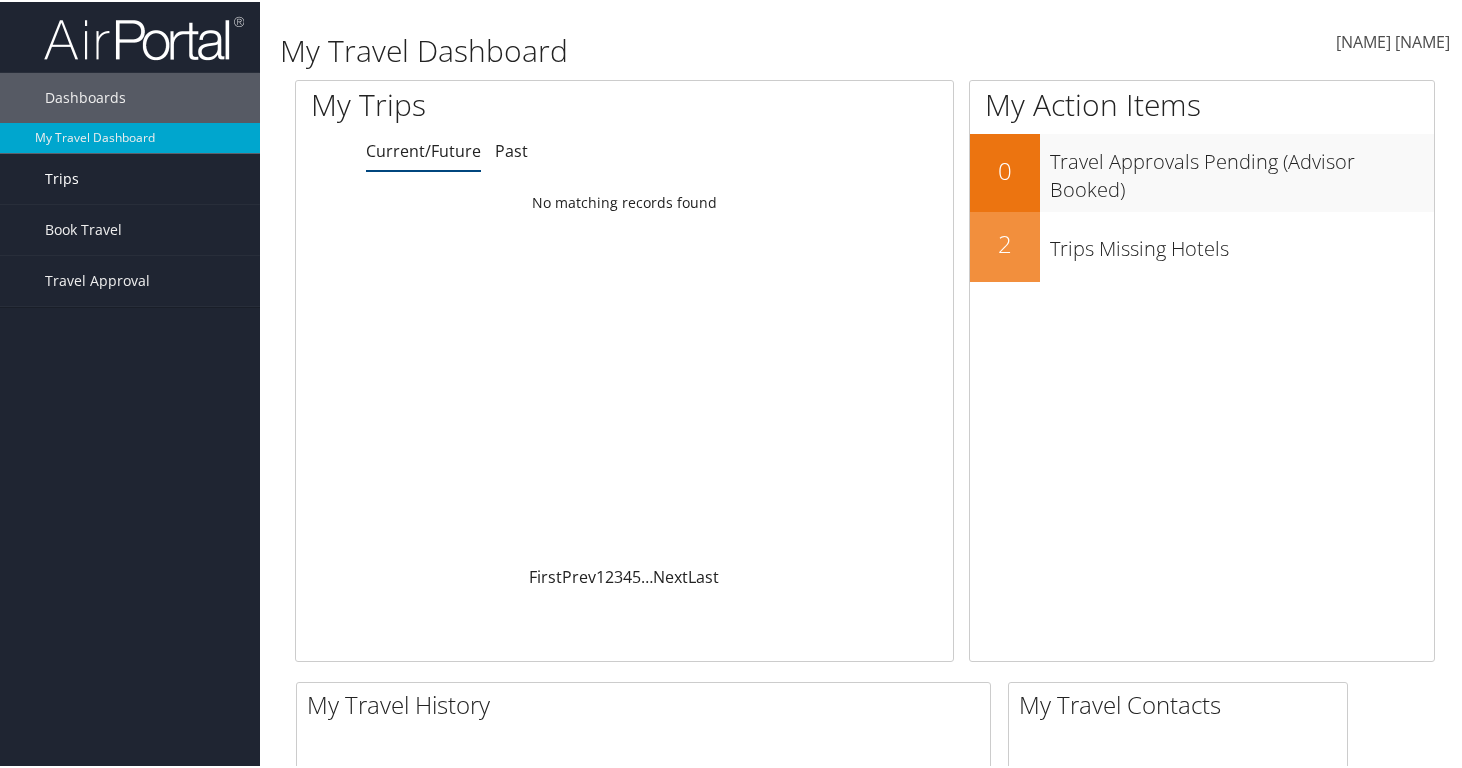 click on "Trips" at bounding box center [130, 177] 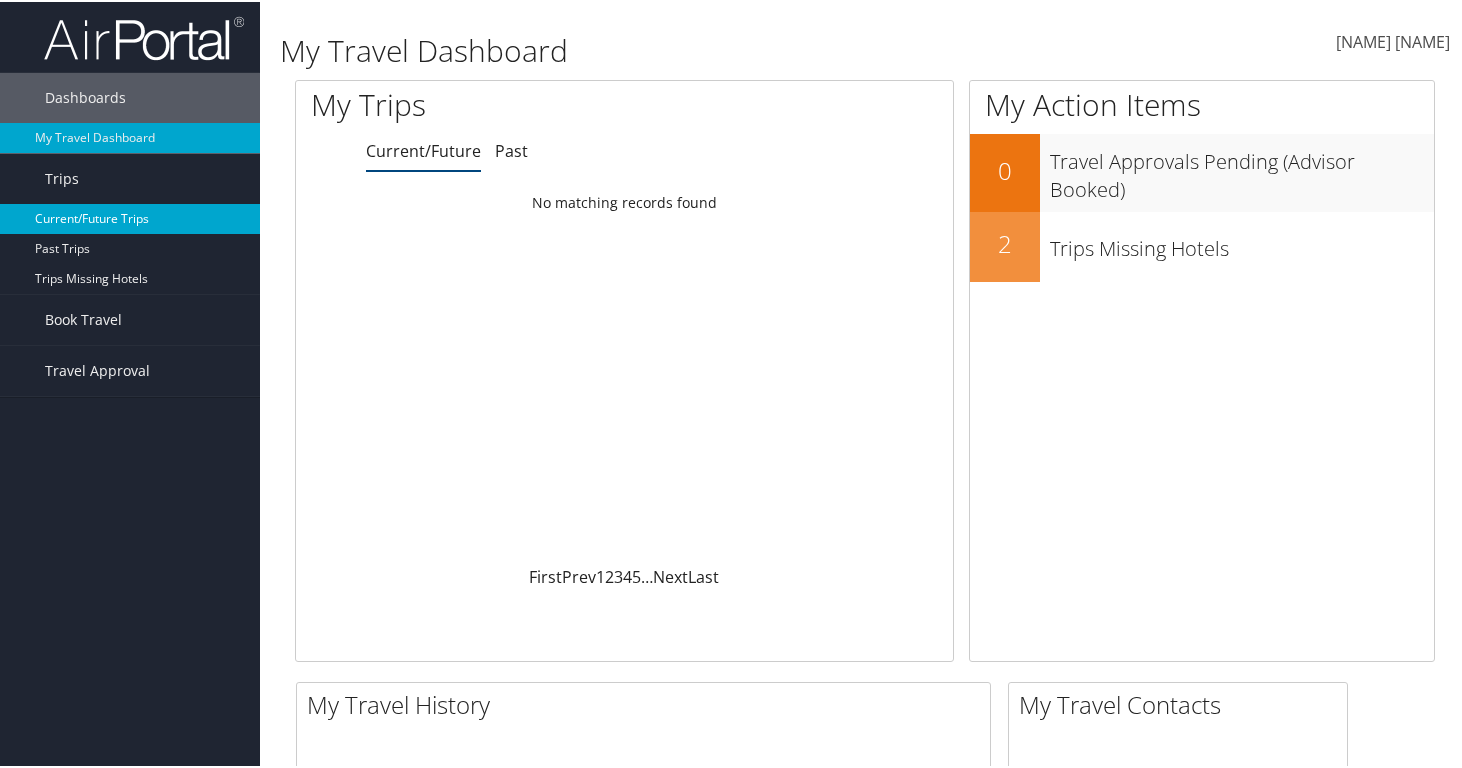 click on "Current/Future Trips" at bounding box center (130, 217) 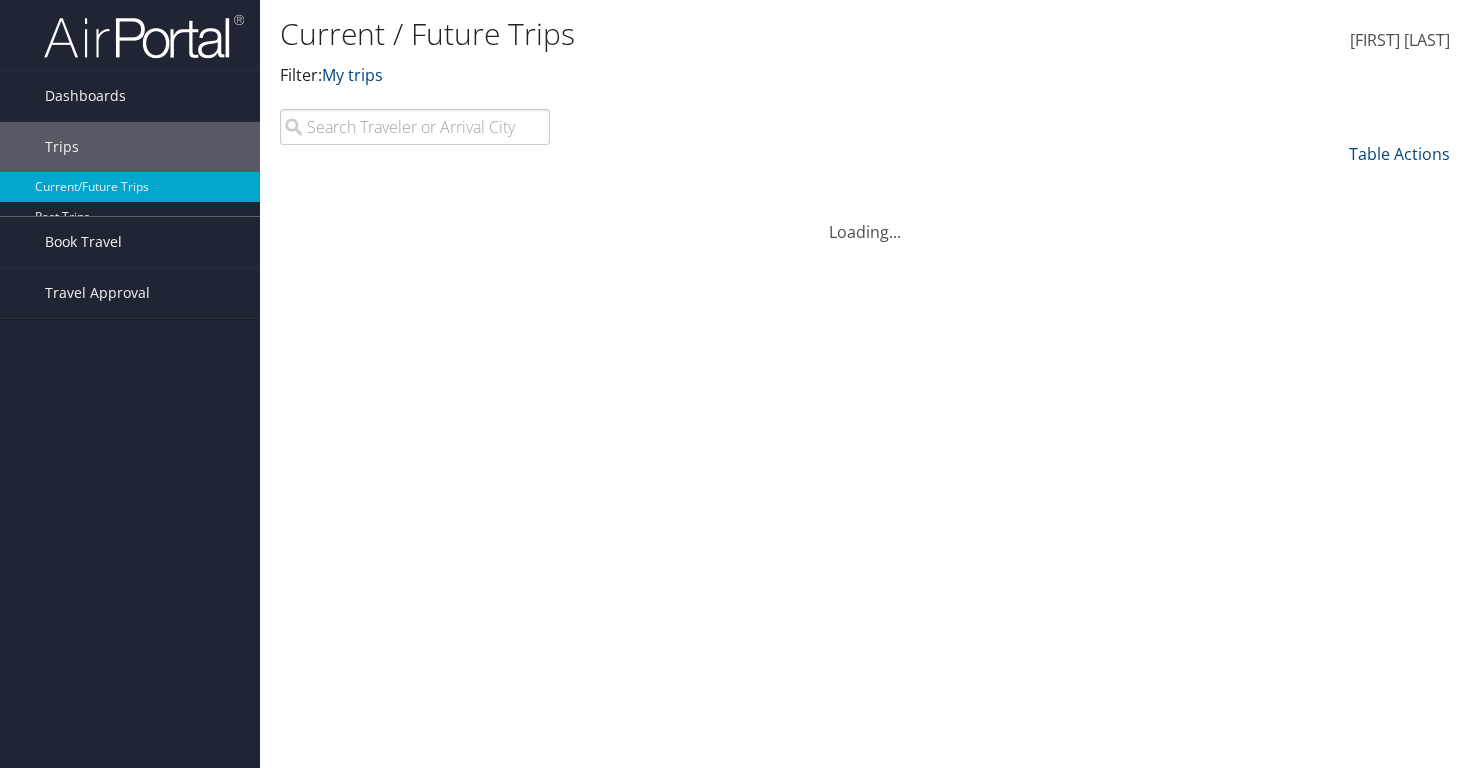 scroll, scrollTop: 0, scrollLeft: 0, axis: both 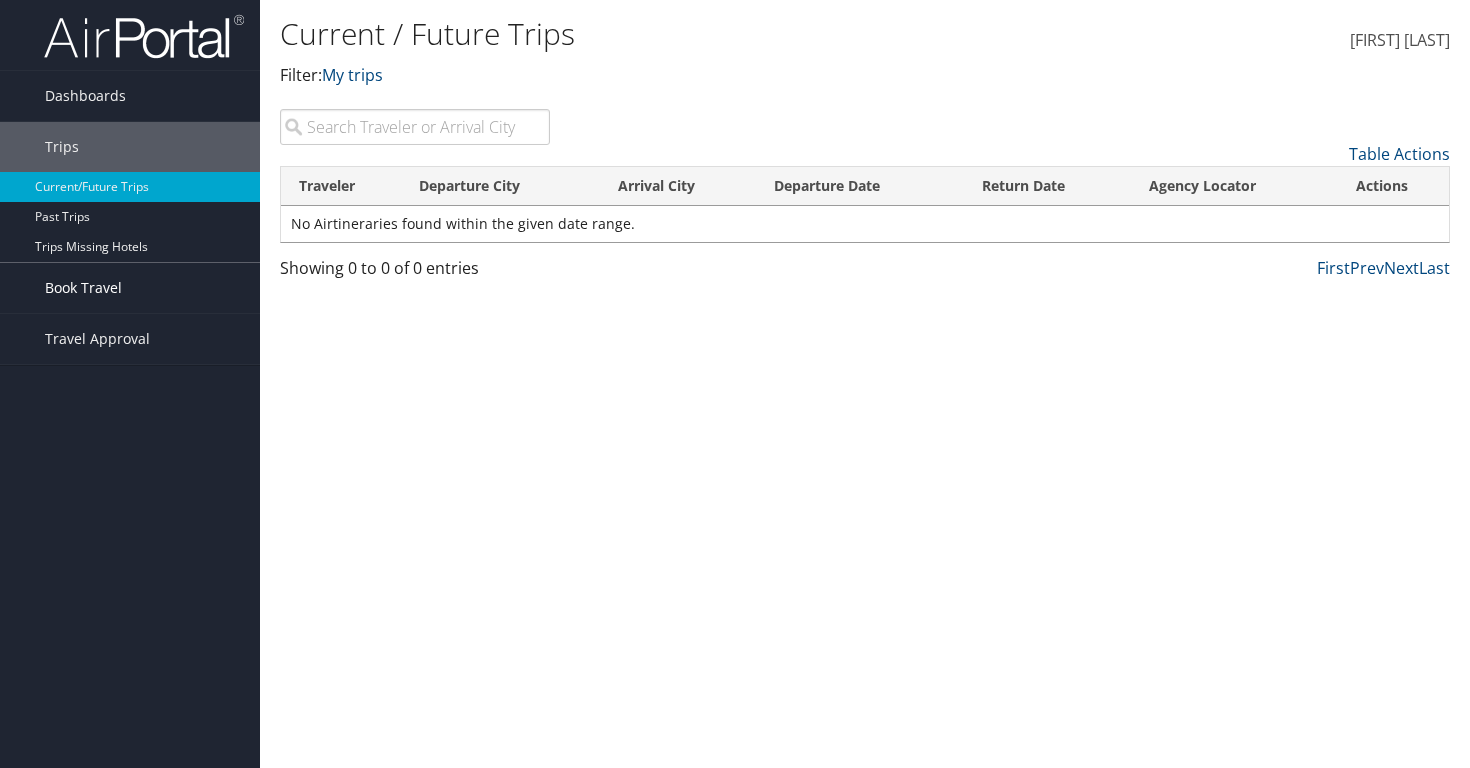 click on "Book Travel" at bounding box center (130, 288) 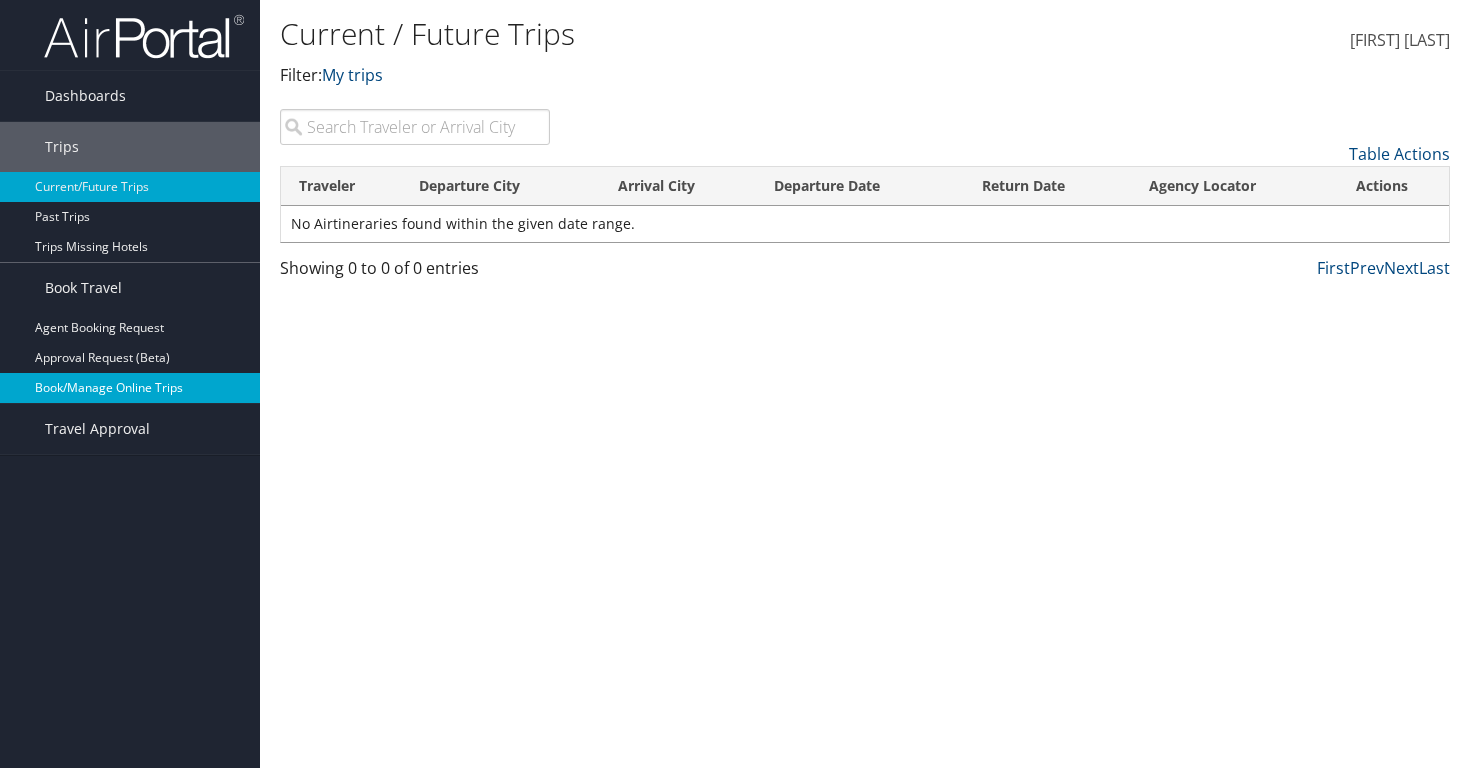 click on "Book/Manage Online Trips" at bounding box center [130, 388] 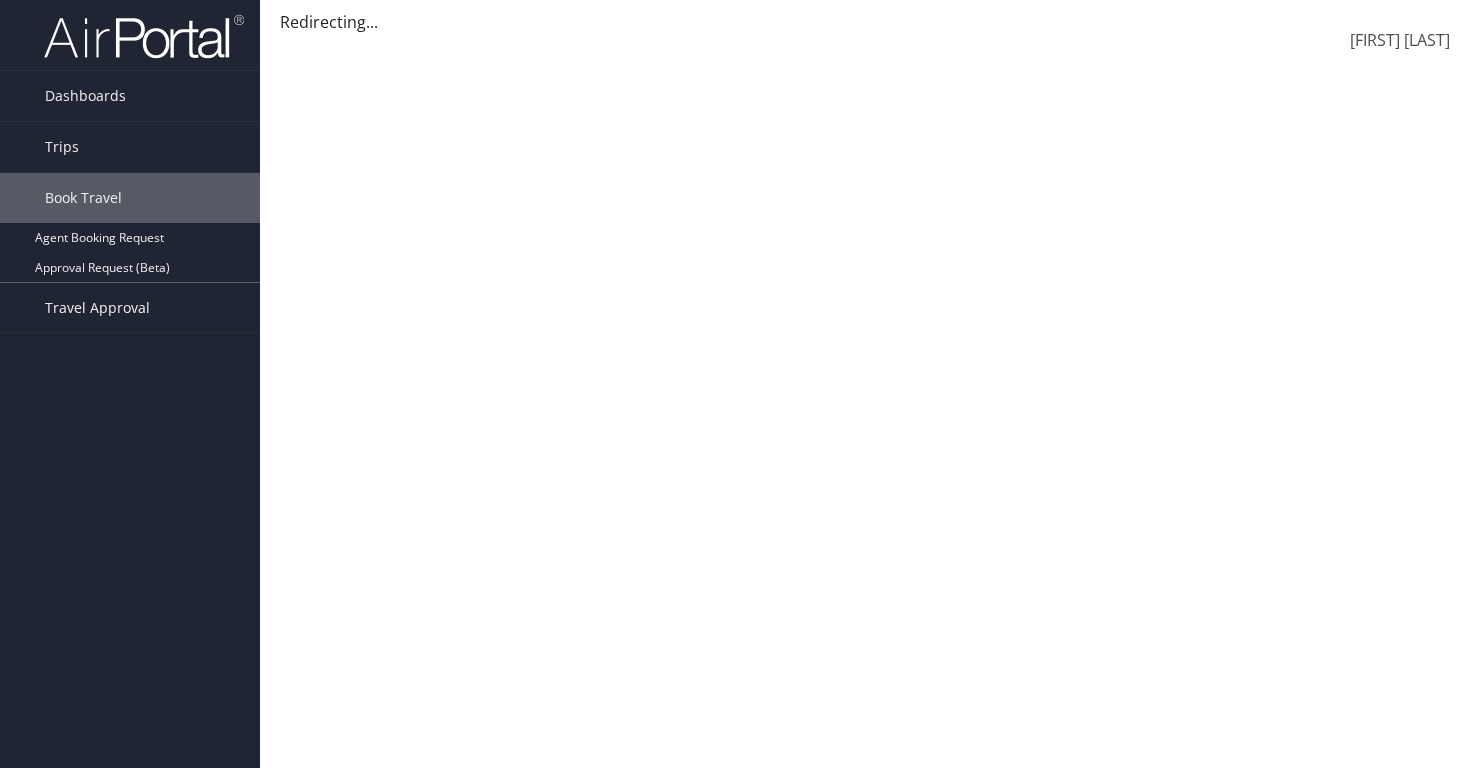 scroll, scrollTop: 0, scrollLeft: 0, axis: both 